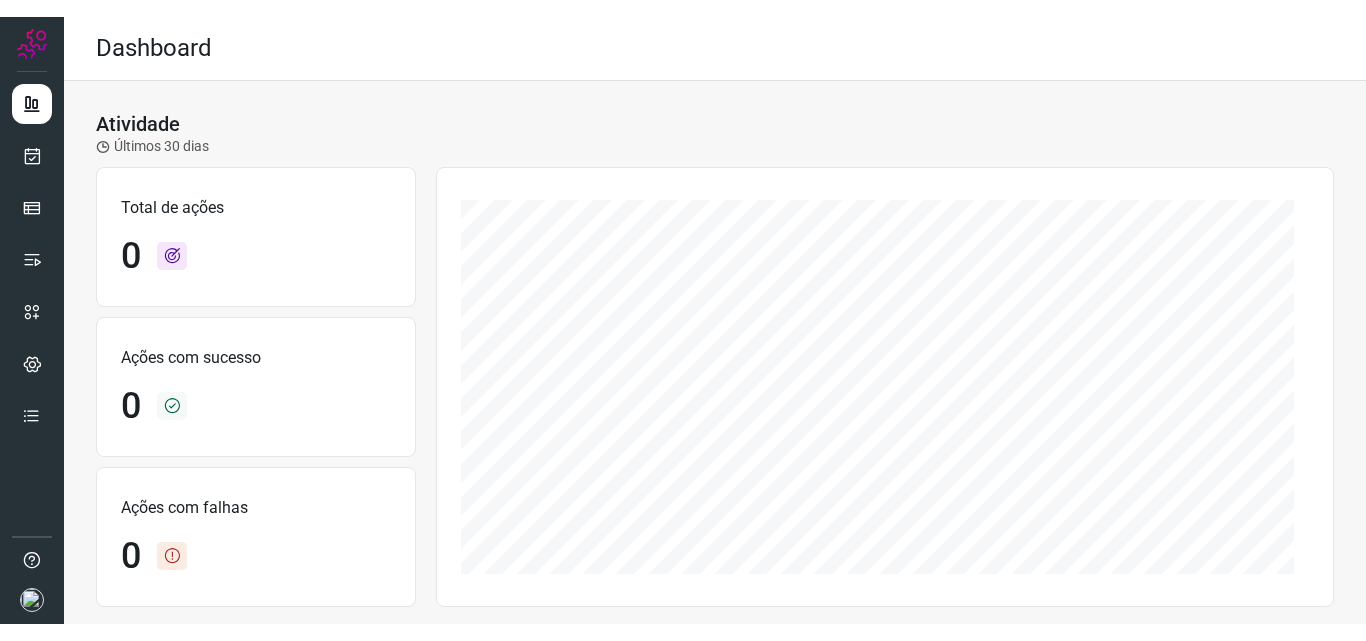 scroll, scrollTop: 0, scrollLeft: 0, axis: both 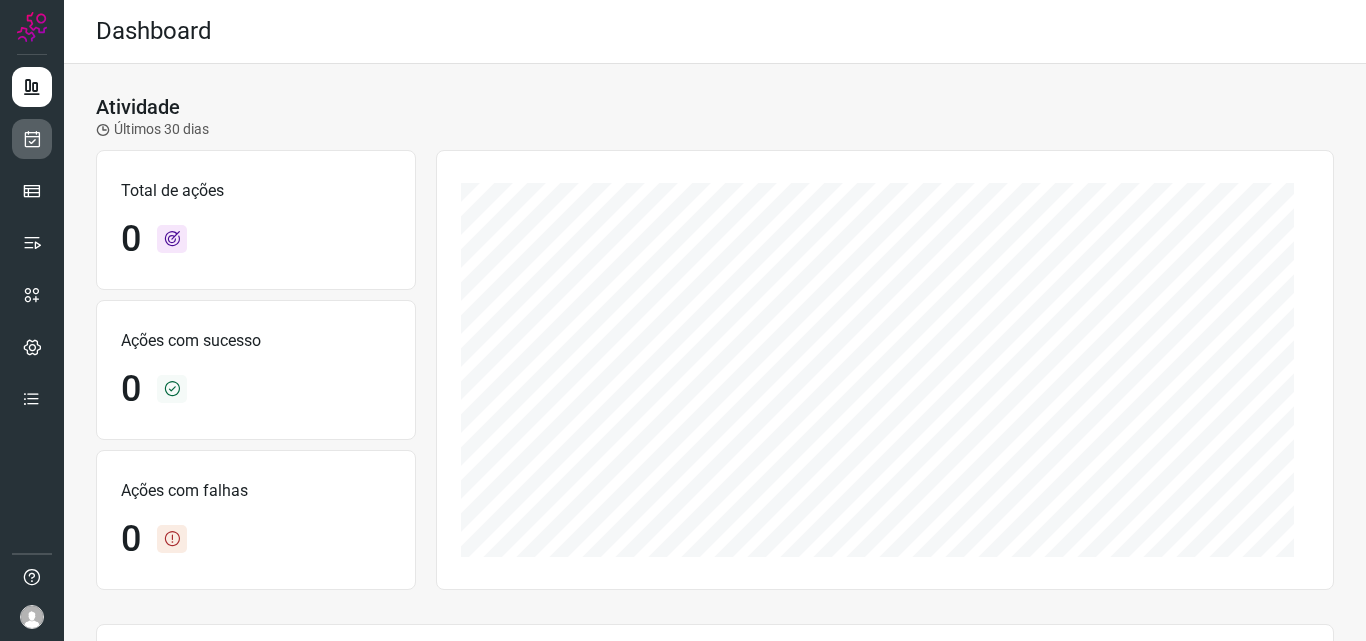 click at bounding box center [32, 139] 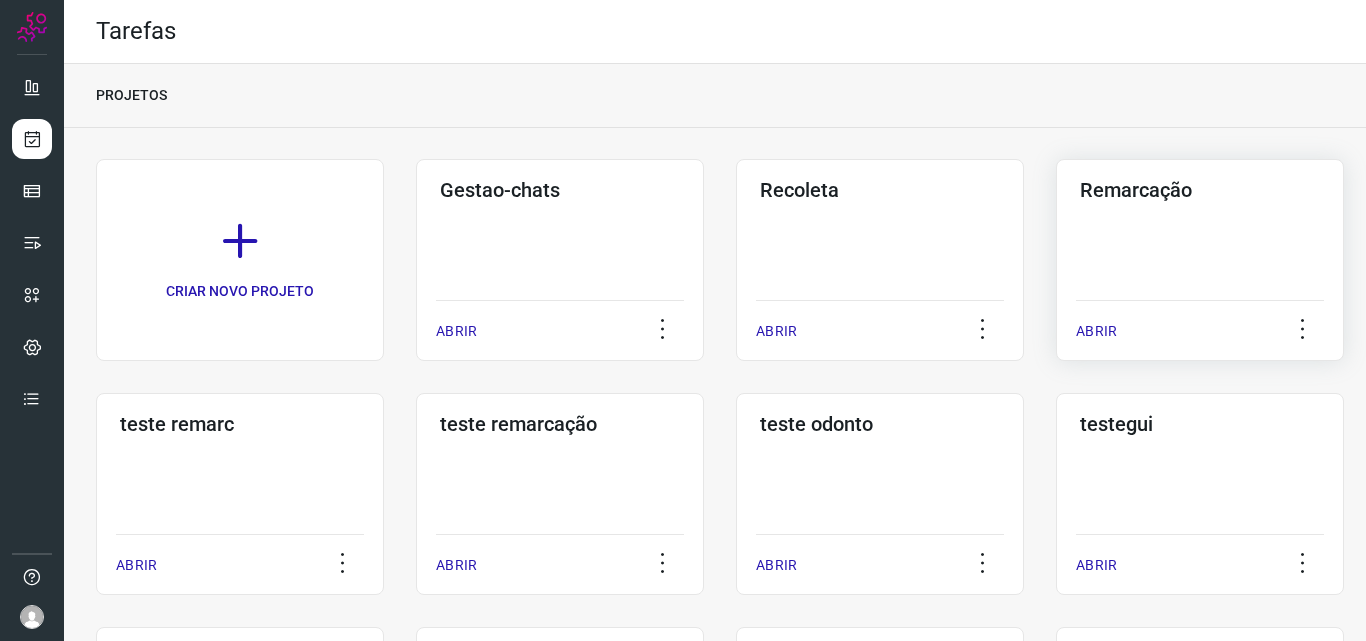 click on "Remarcação  ABRIR" 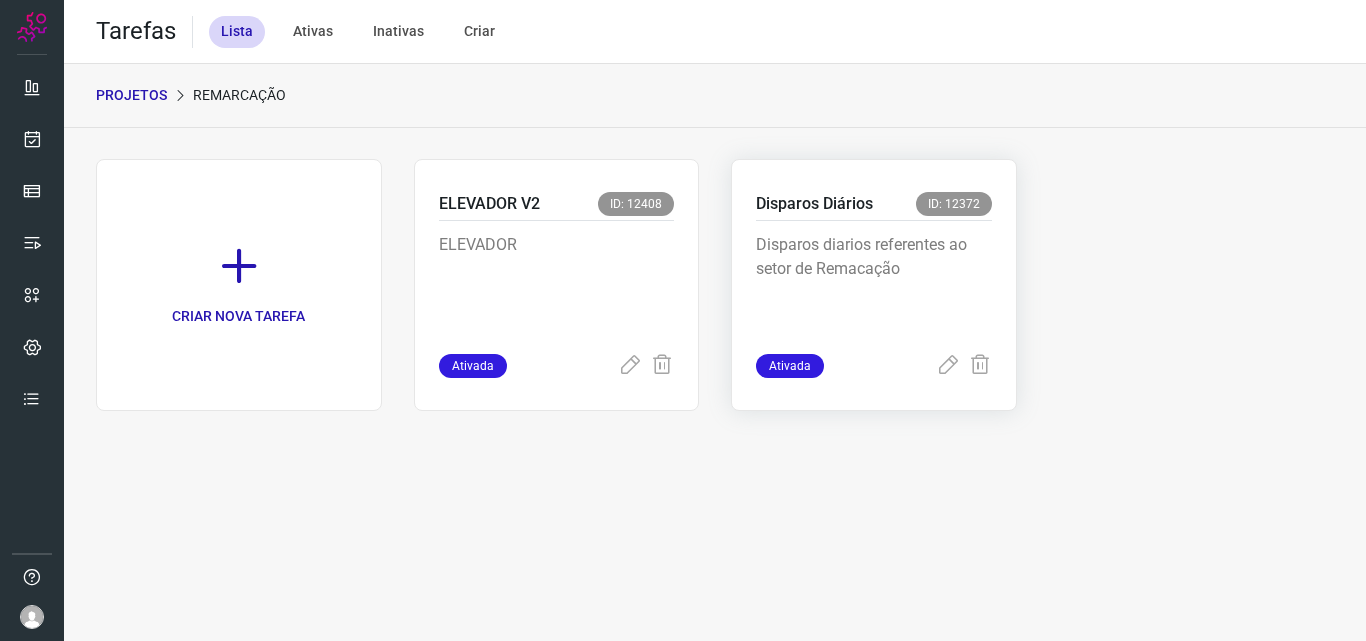 click on "Disparos diarios referentes ao setor de Remacação" at bounding box center (874, 283) 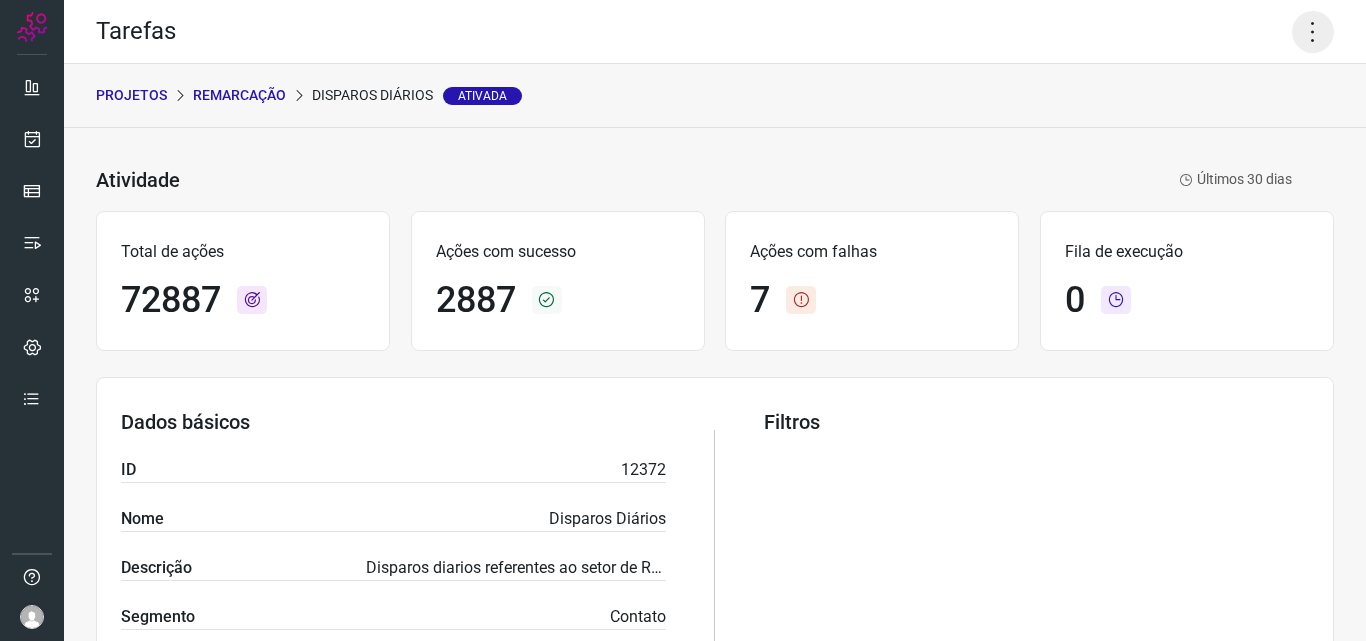 click 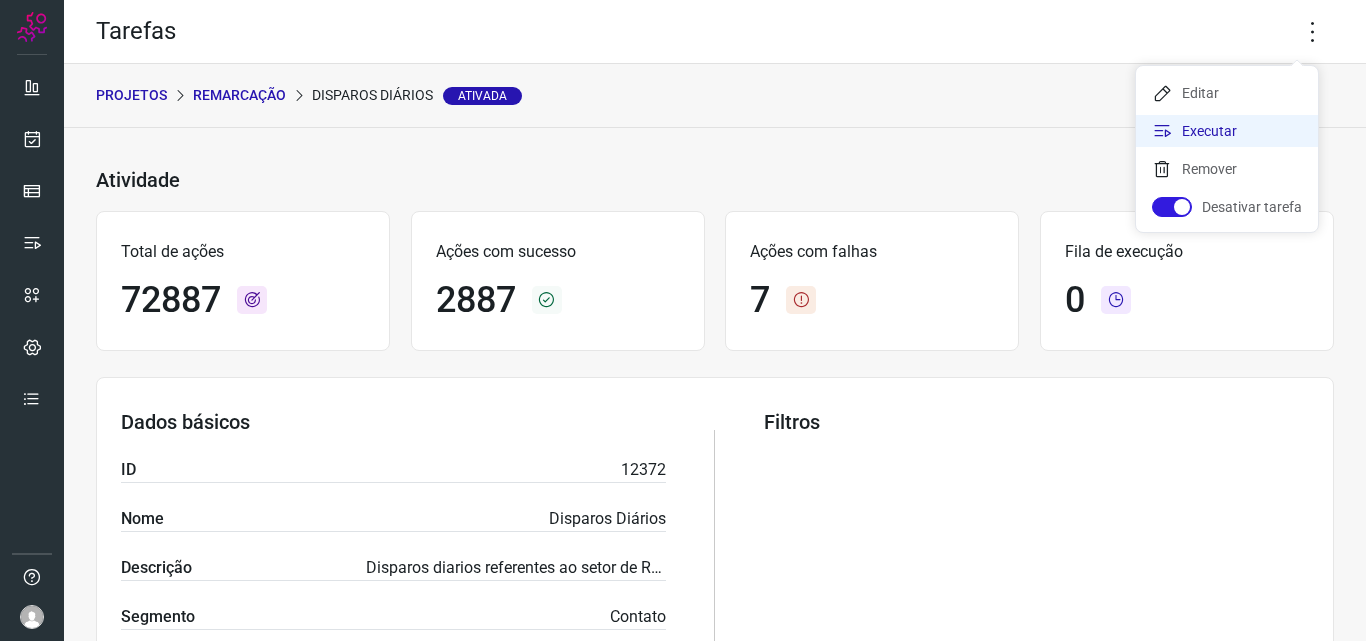 click on "Executar" 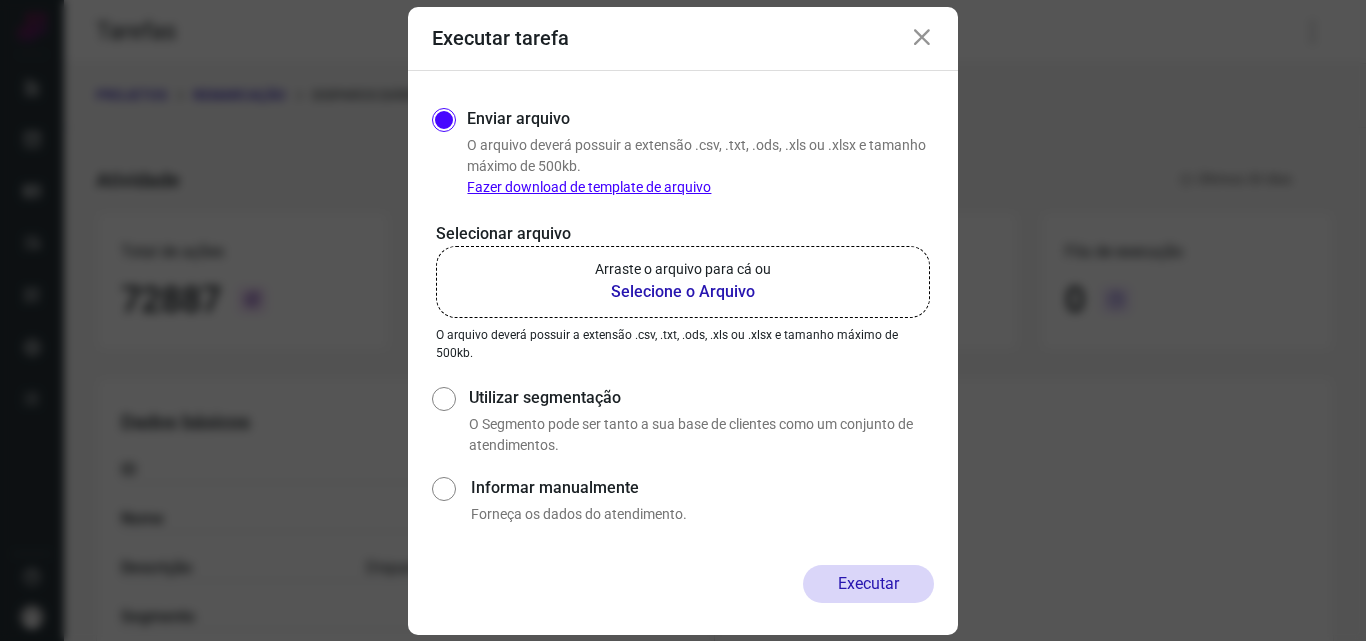 click on "Selecione o Arquivo" at bounding box center (683, 292) 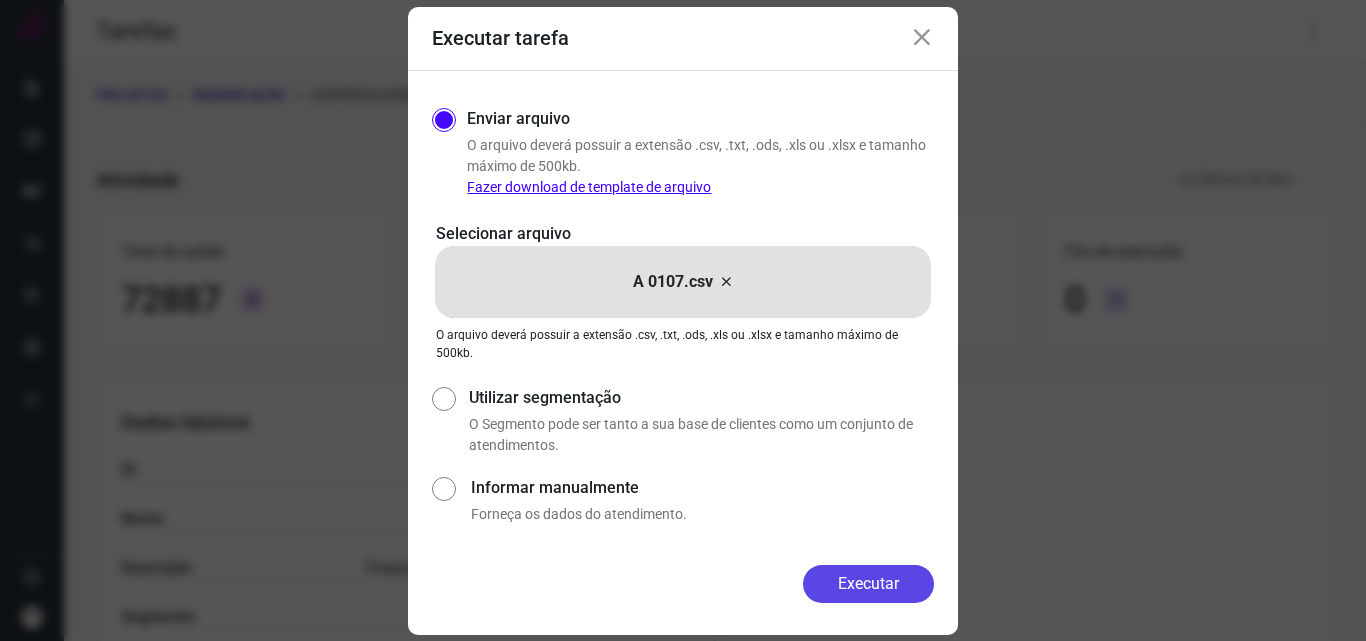 click on "Executar" at bounding box center [868, 584] 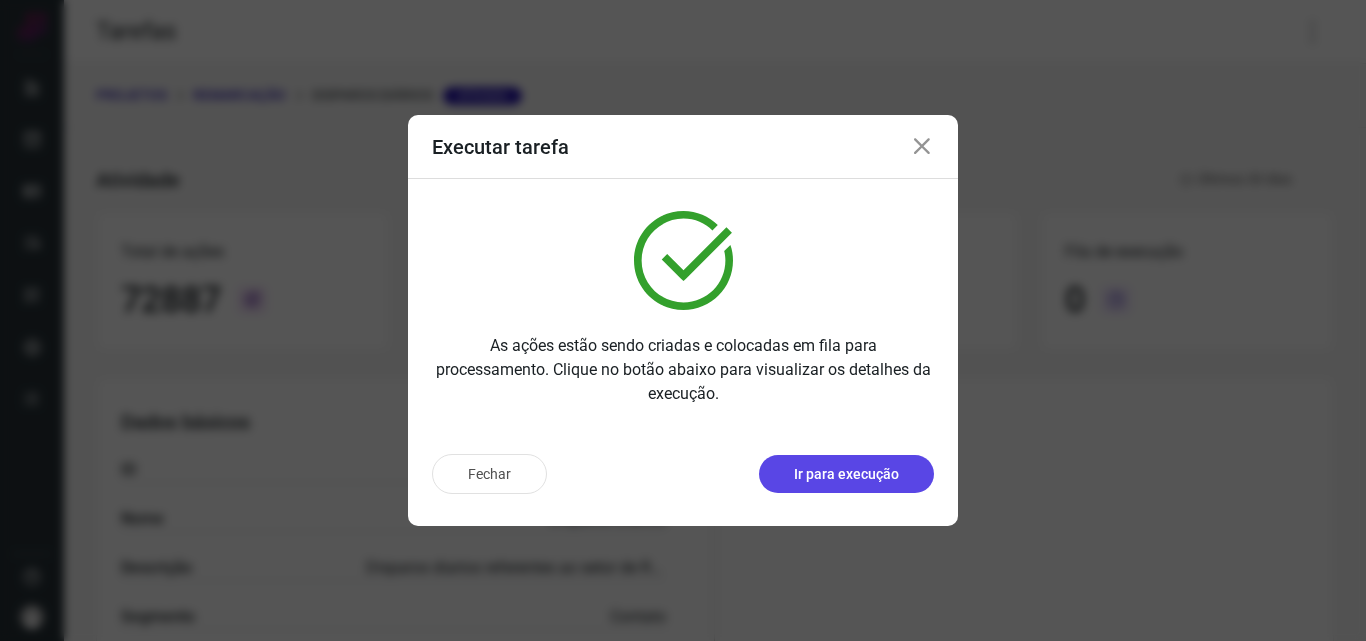 click on "Ir para execução" at bounding box center (846, 474) 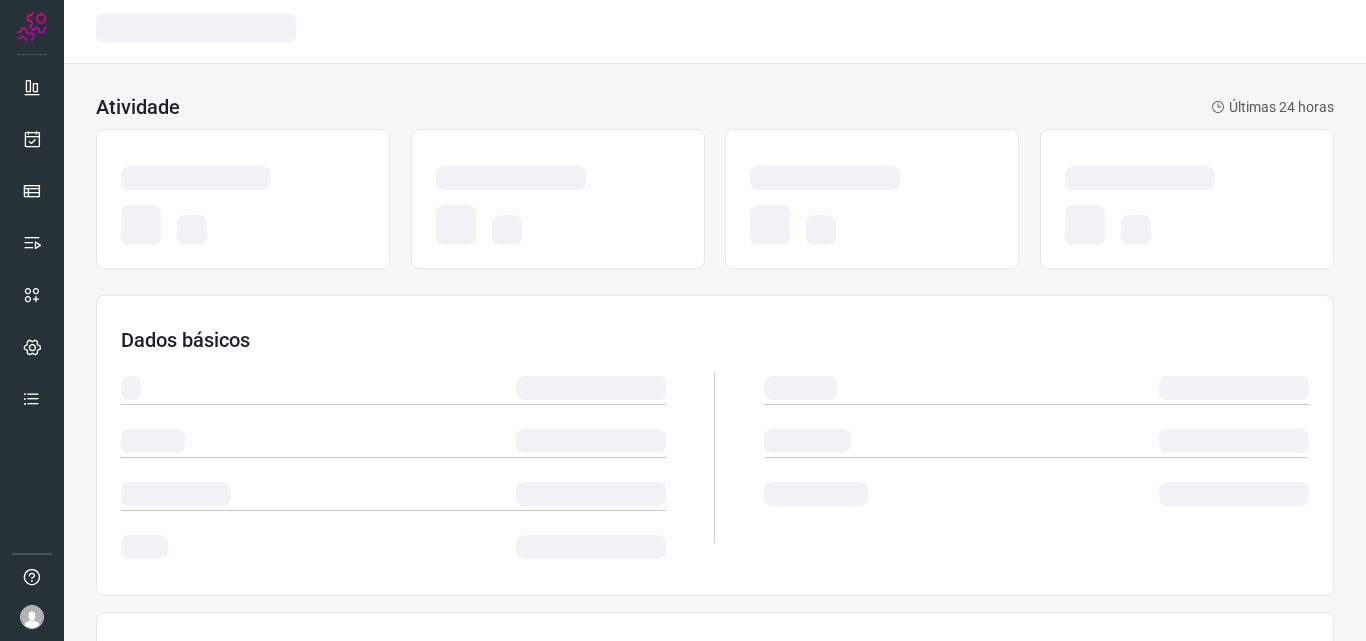 scroll, scrollTop: 0, scrollLeft: 0, axis: both 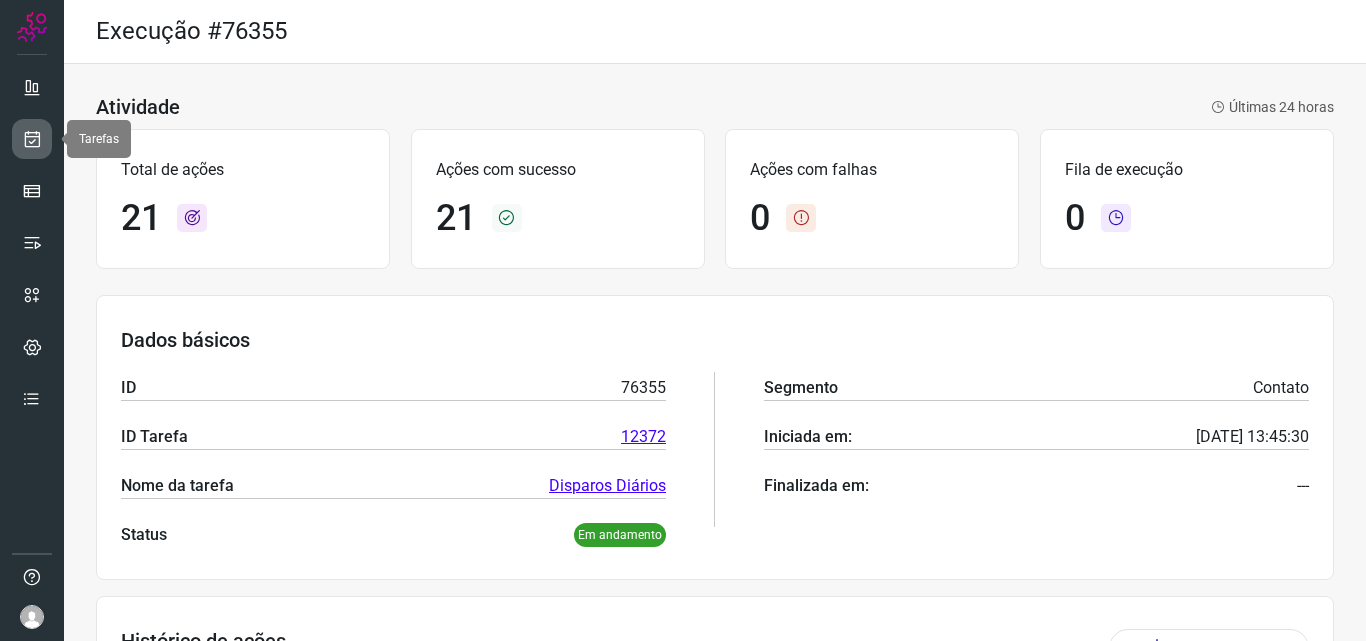 click at bounding box center [32, 139] 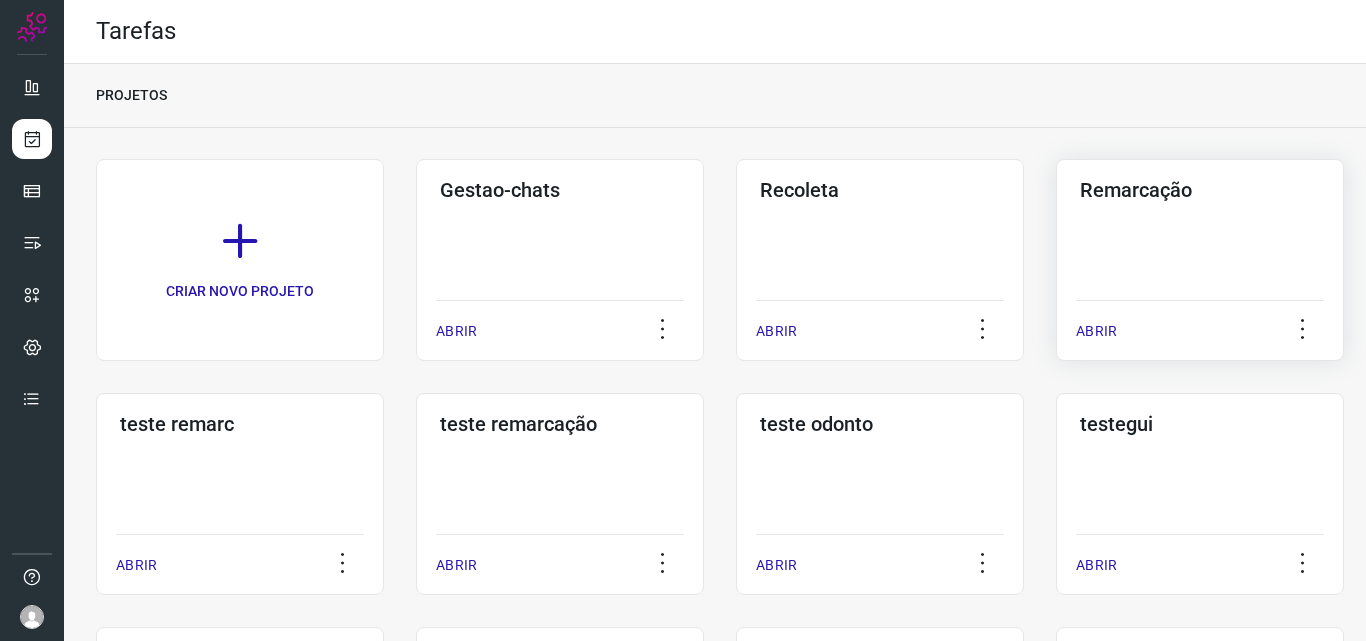 click on "Remarcação  ABRIR" 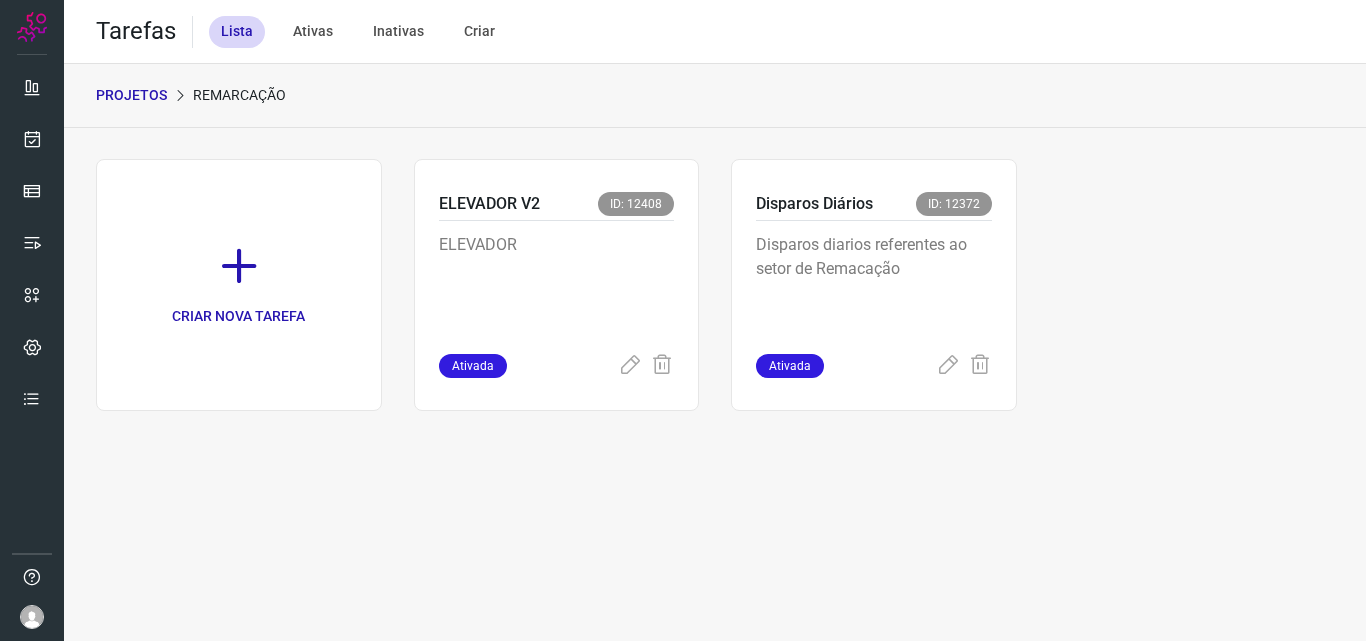click on "Disparos diarios referentes ao setor de Remacação" at bounding box center (874, 283) 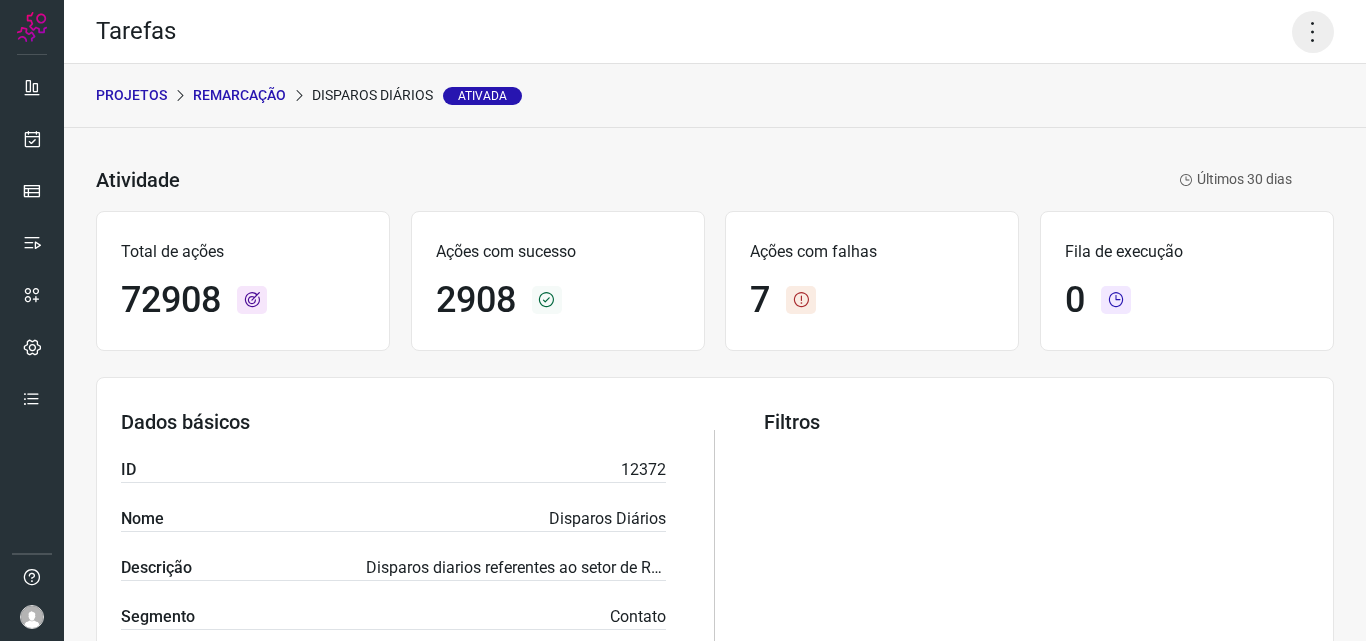 click 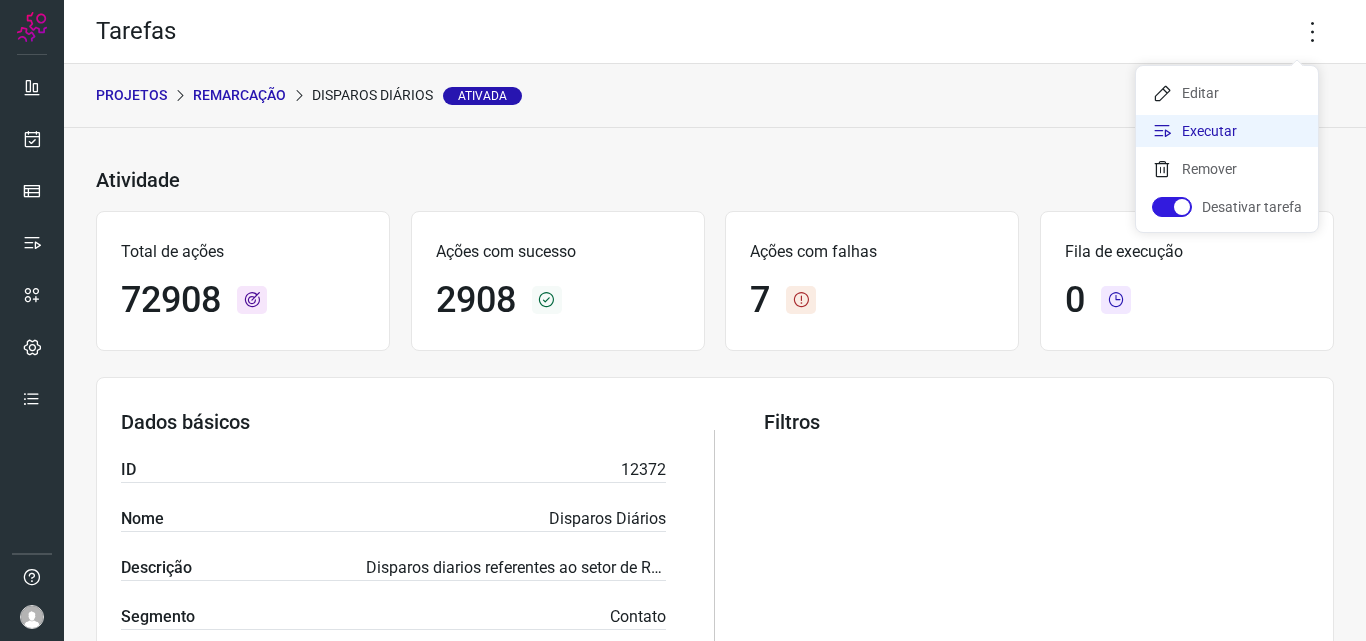 click on "Executar" 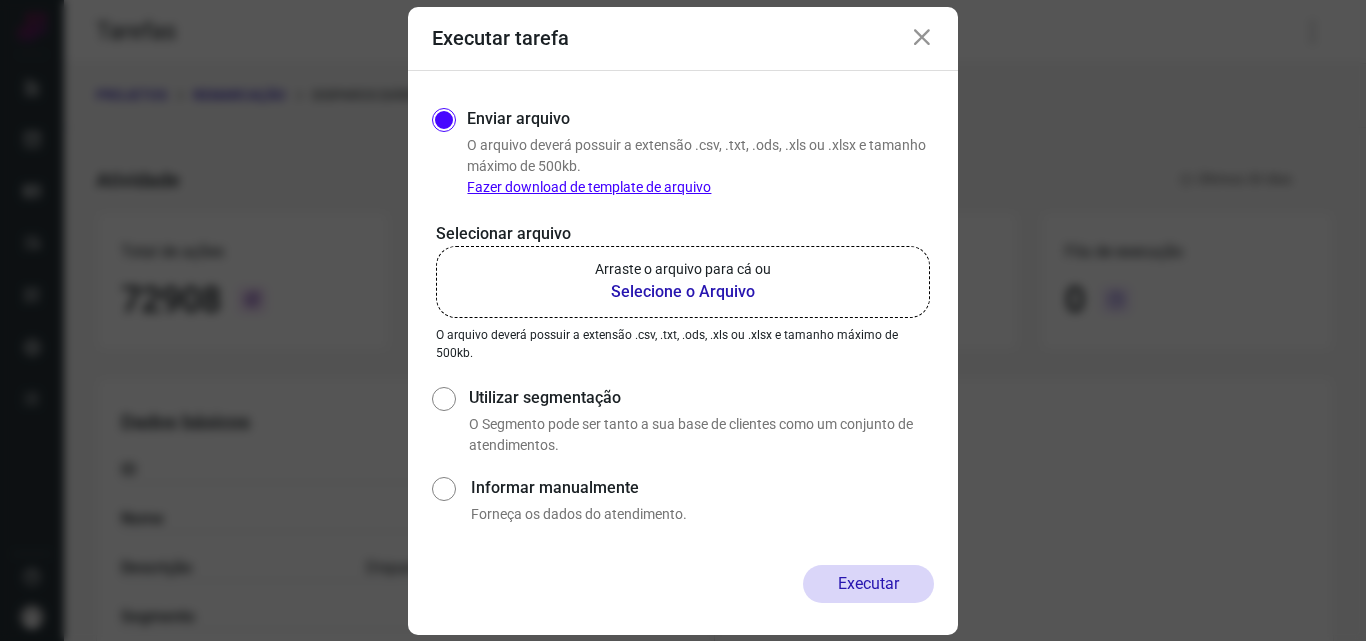 click on "Selecione o Arquivo" at bounding box center (683, 292) 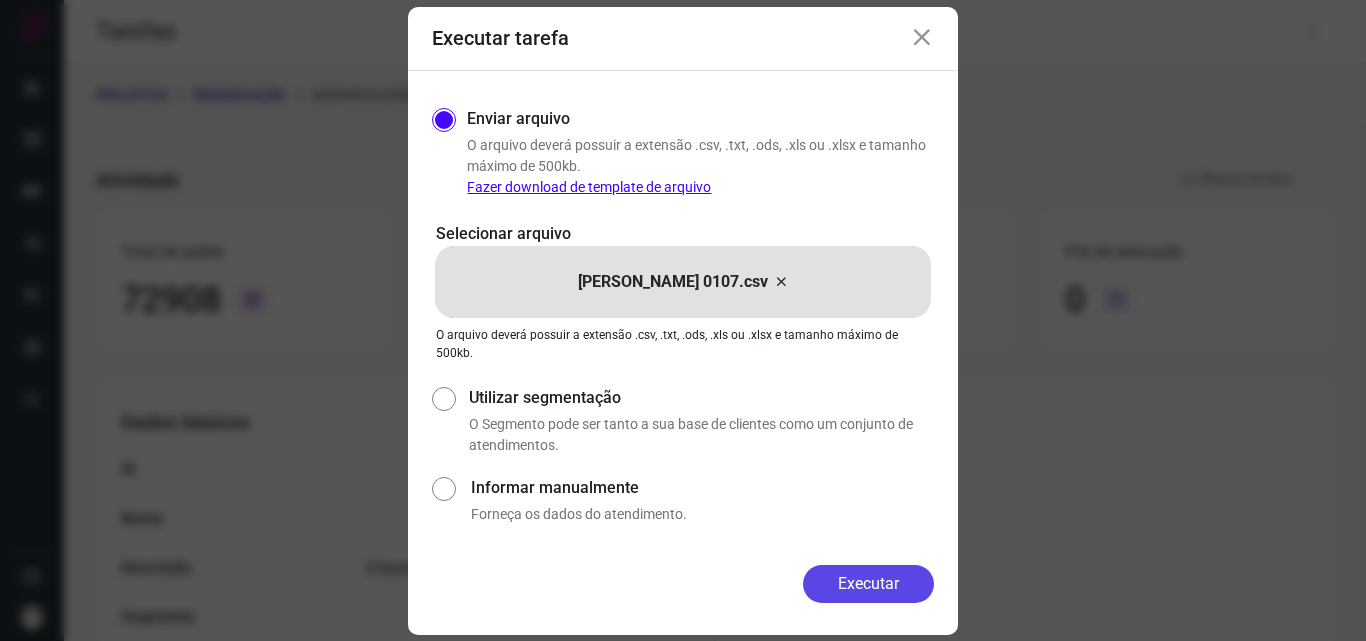 click on "Executar" at bounding box center [868, 584] 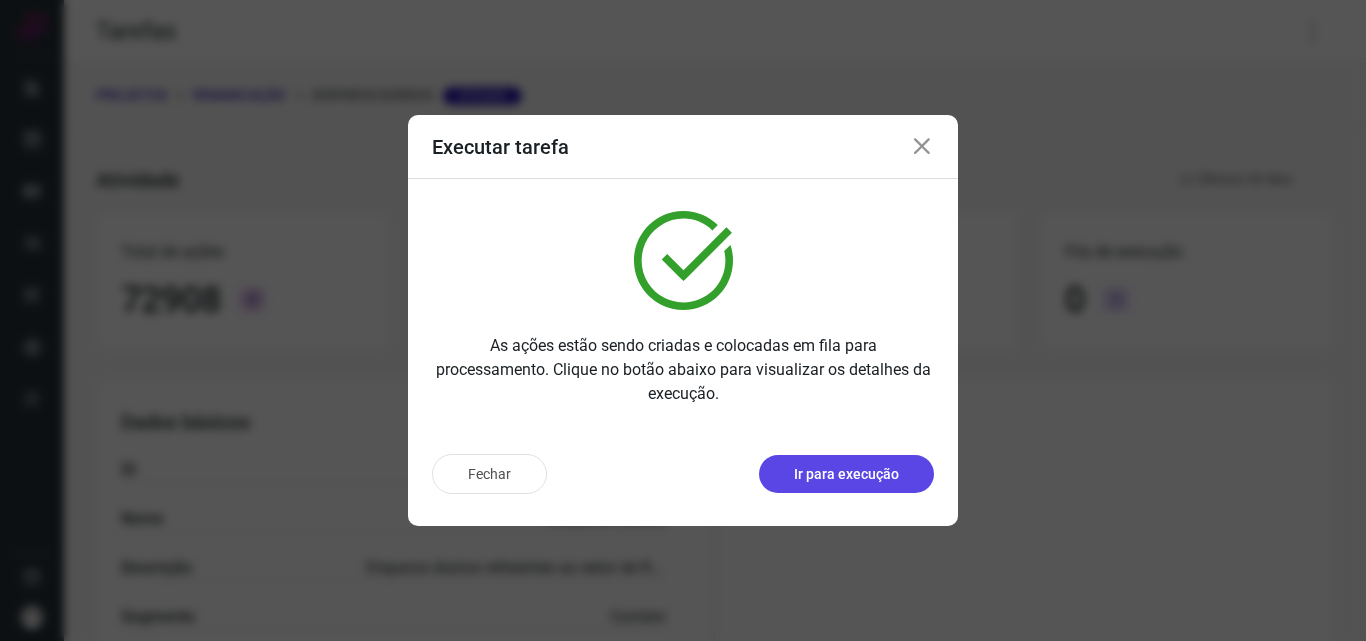 click on "Ir para execução" at bounding box center [846, 474] 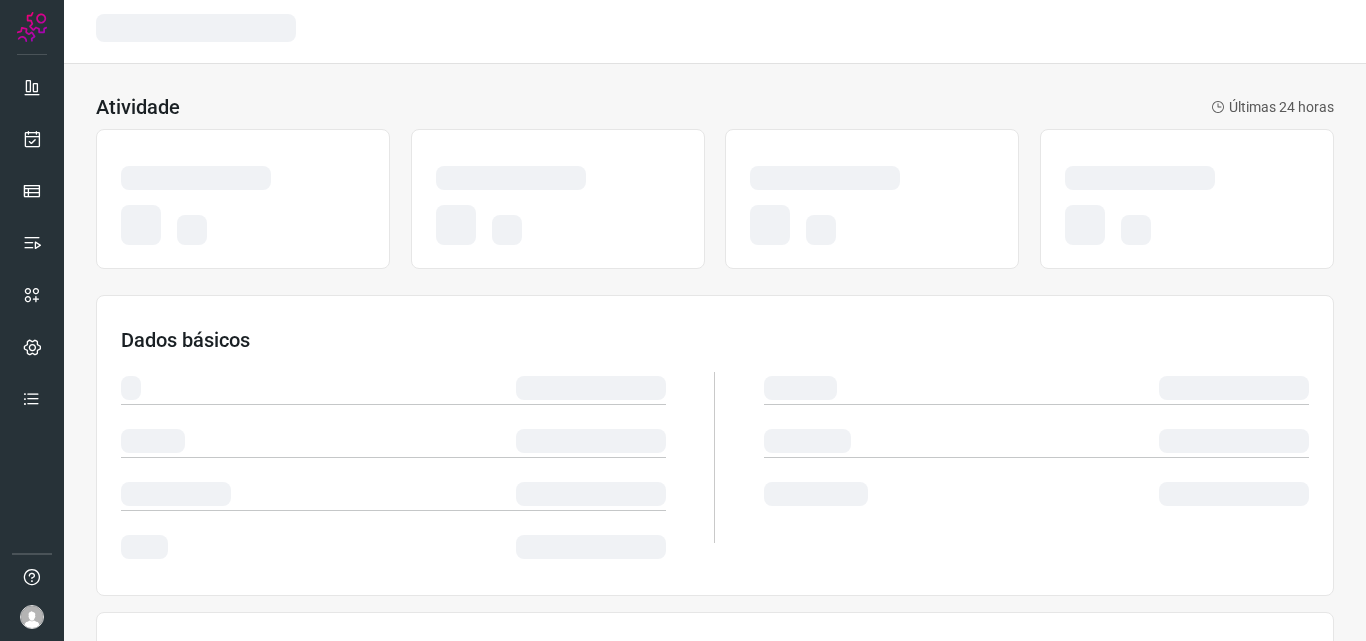scroll, scrollTop: 0, scrollLeft: 0, axis: both 